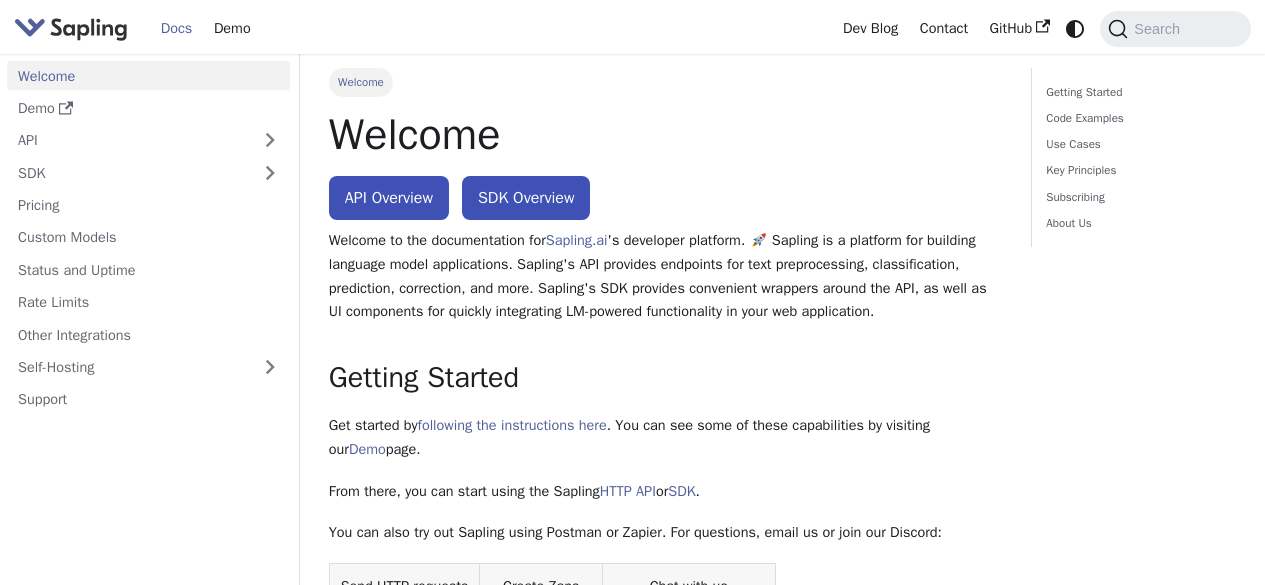 scroll, scrollTop: 0, scrollLeft: 0, axis: both 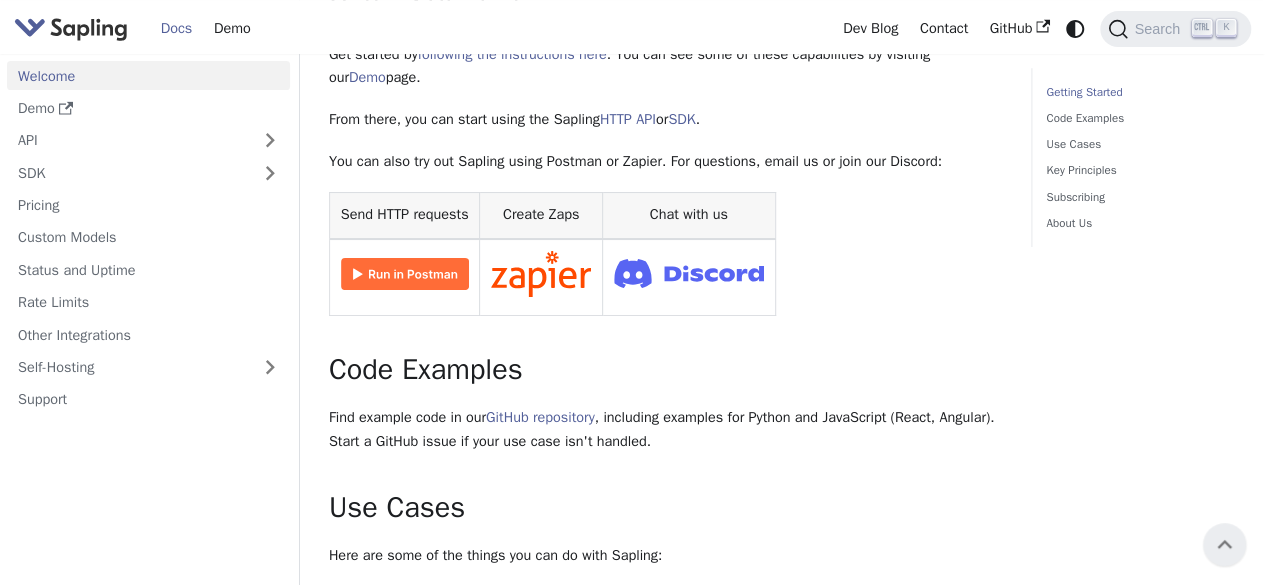 click at bounding box center (404, 277) 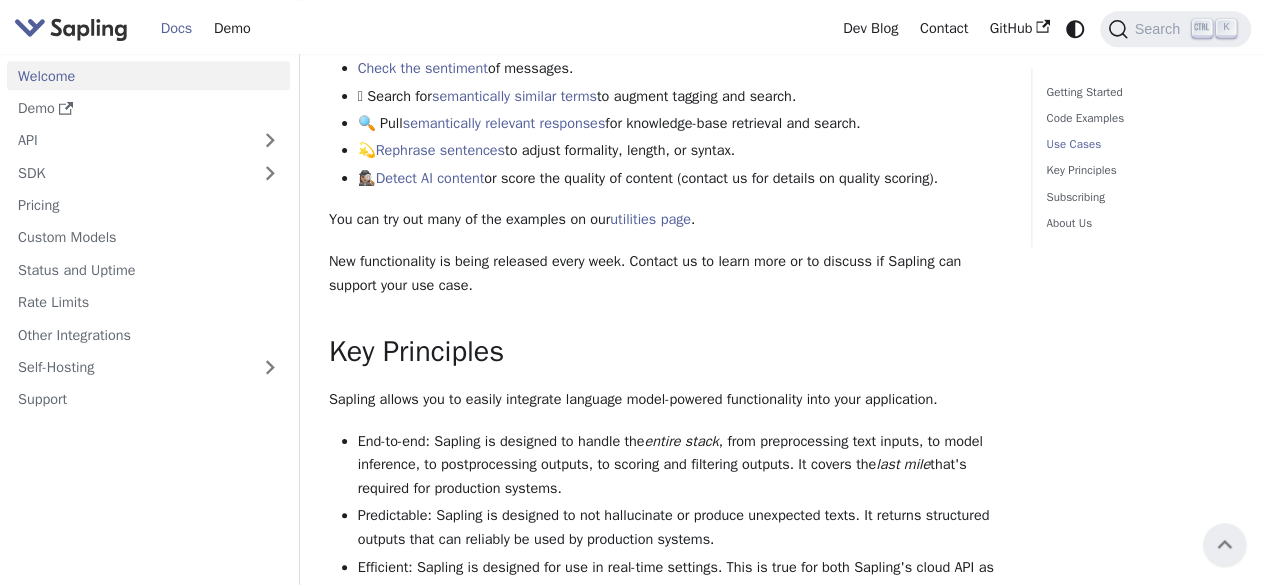 scroll, scrollTop: 959, scrollLeft: 0, axis: vertical 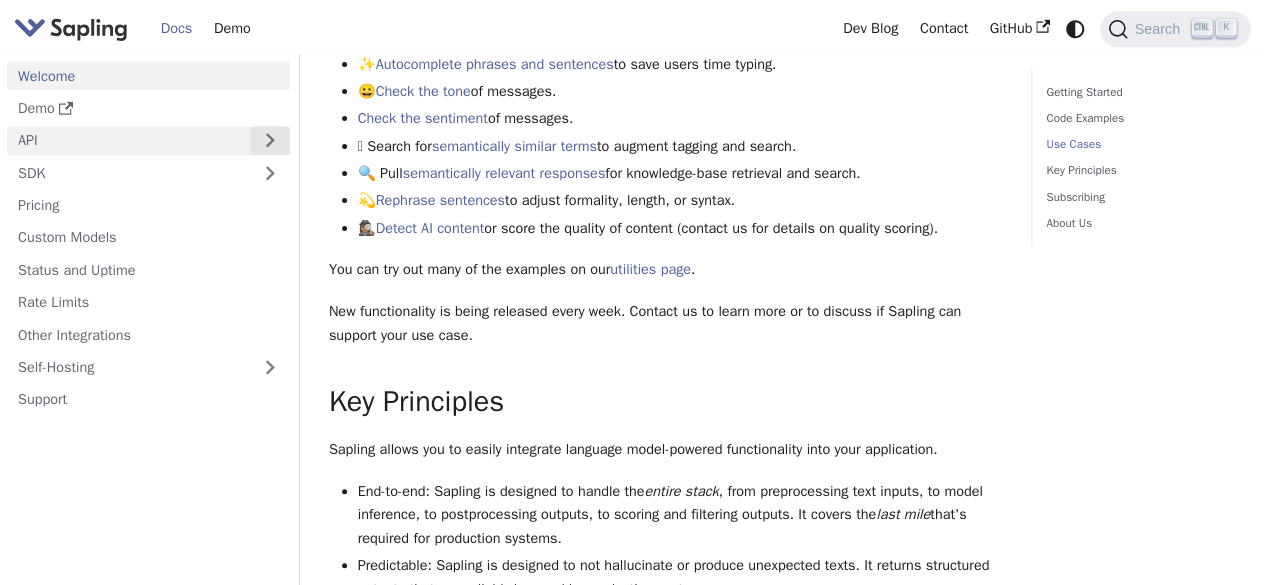 click at bounding box center (270, 140) 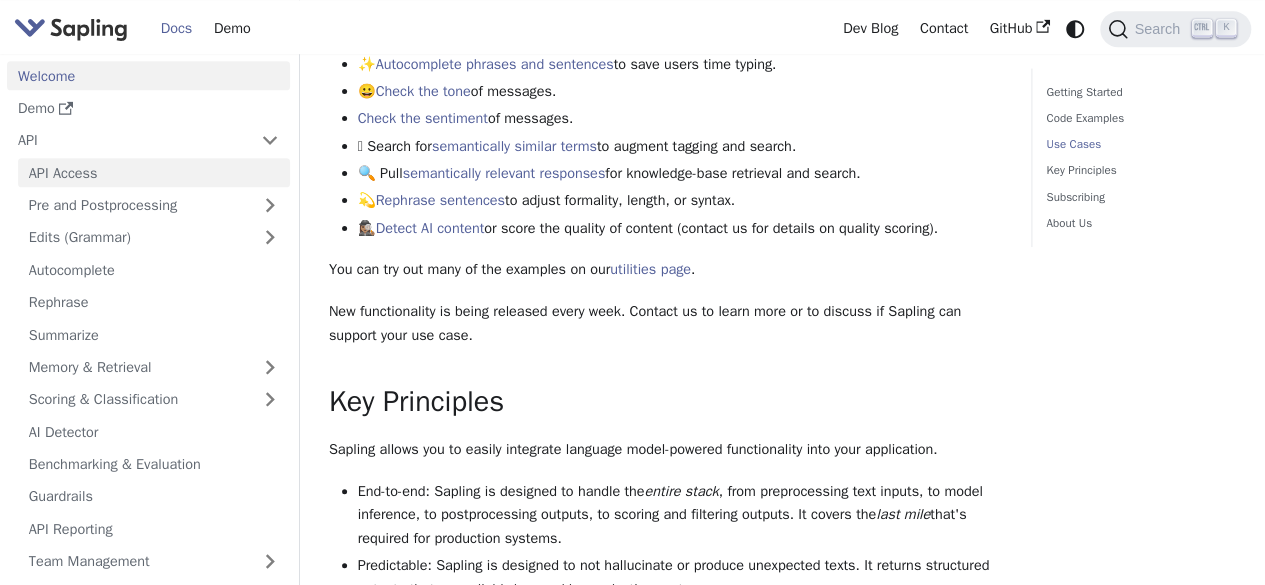 click on "API Access" at bounding box center [154, 172] 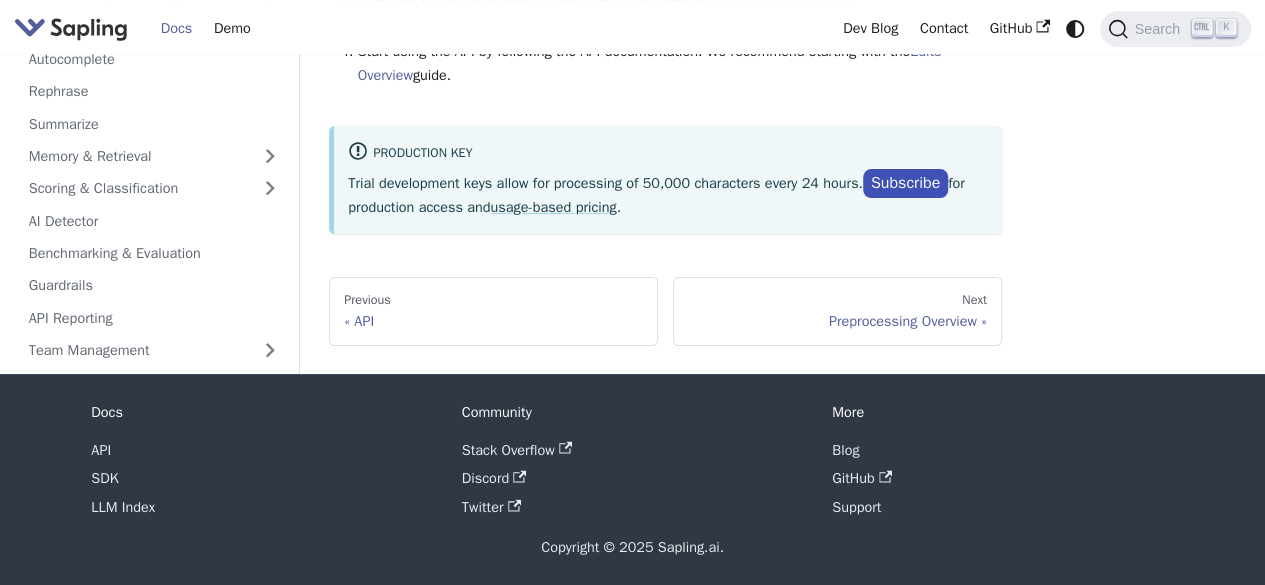 scroll, scrollTop: 264, scrollLeft: 0, axis: vertical 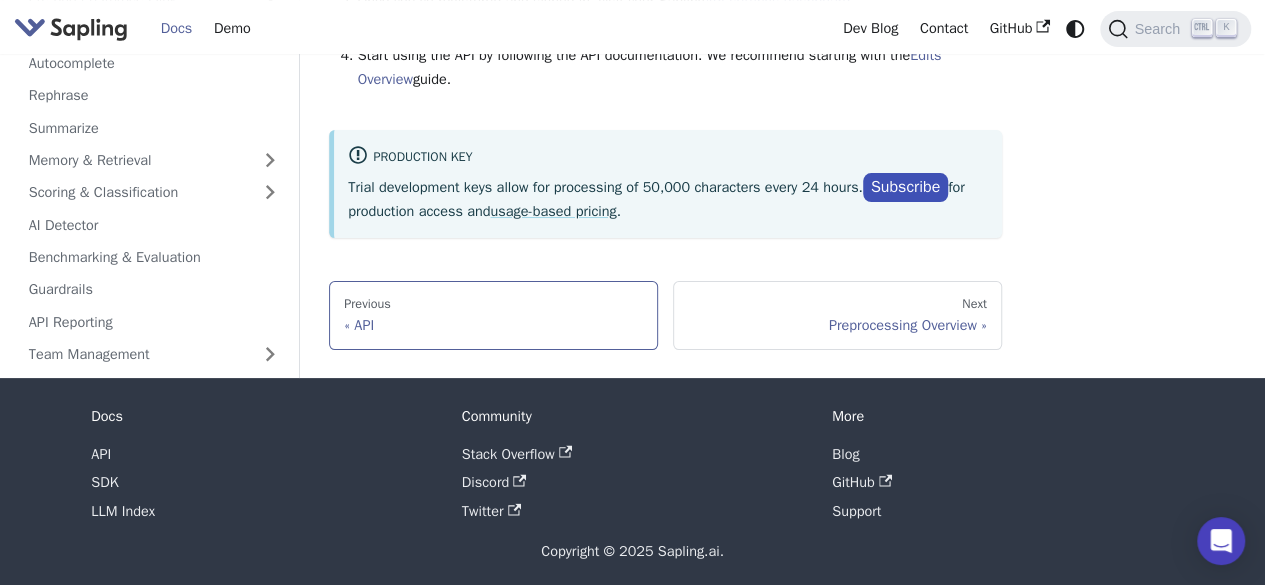 click on "Previous API" at bounding box center (493, 315) 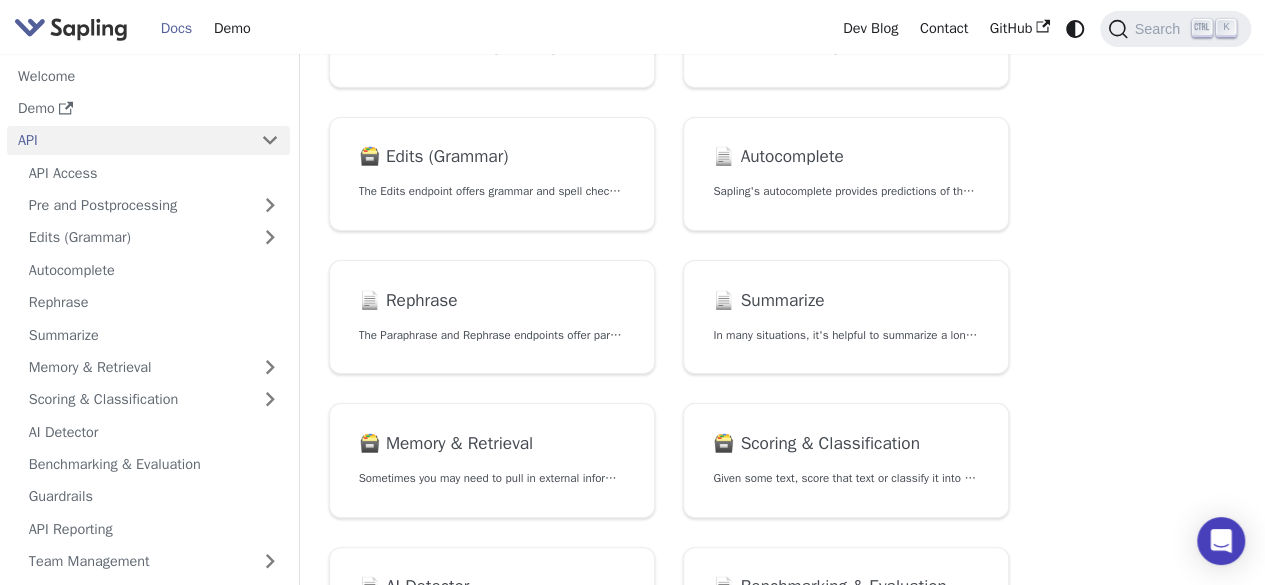 scroll, scrollTop: 0, scrollLeft: 0, axis: both 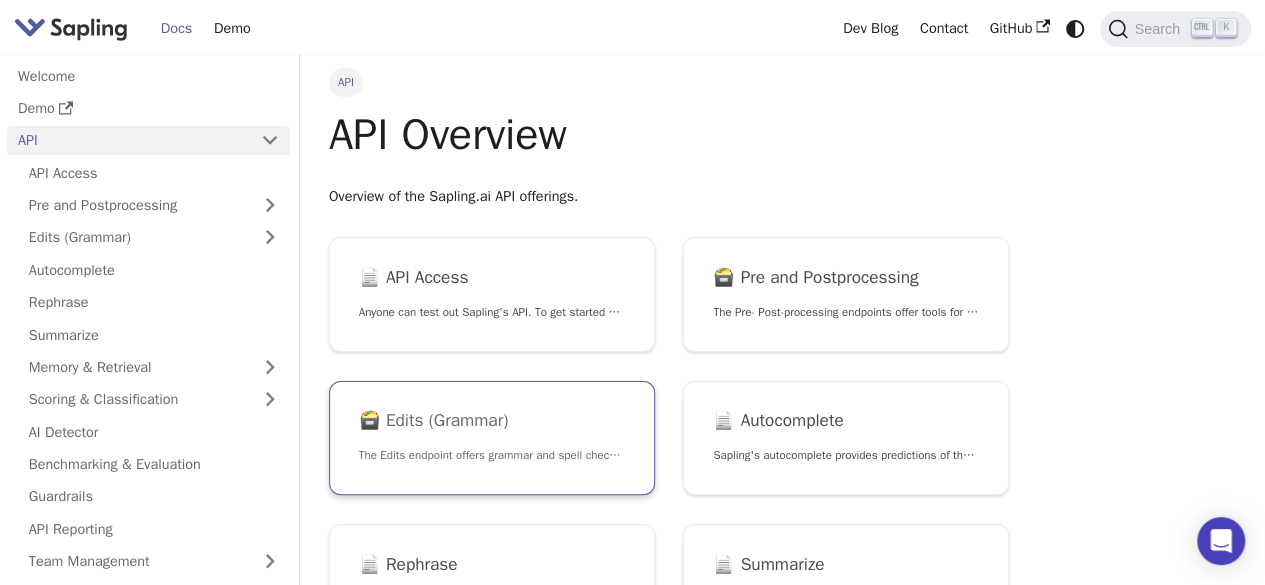 click on "🗃️   Edits (Grammar) The Edits endpoint offers grammar and spell checking." at bounding box center (492, 438) 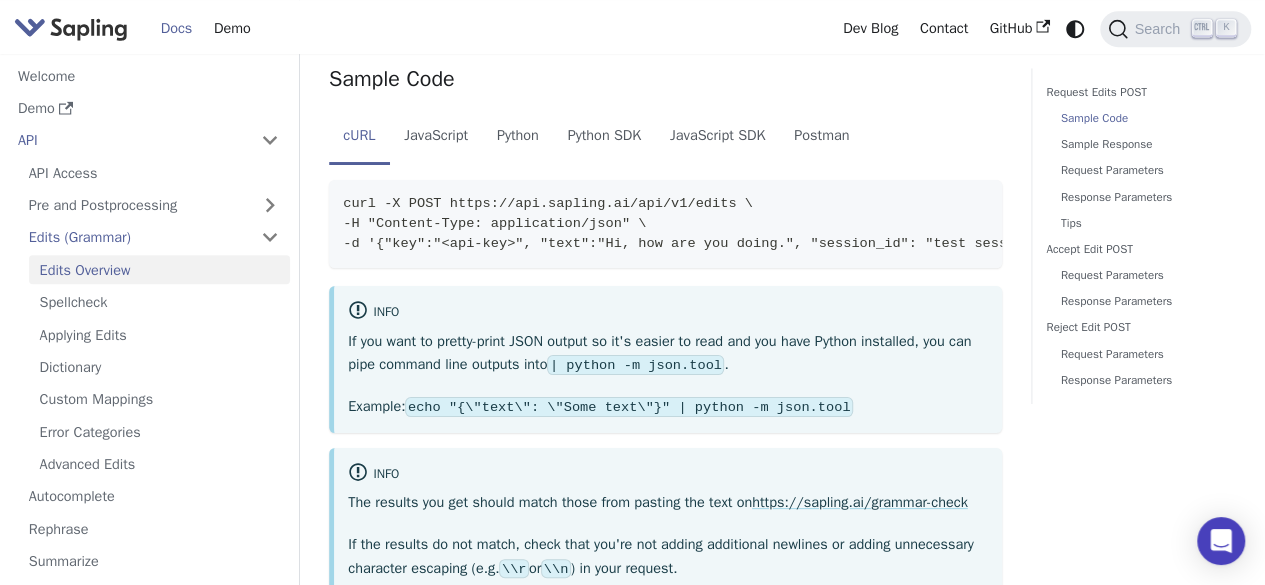 scroll, scrollTop: 514, scrollLeft: 0, axis: vertical 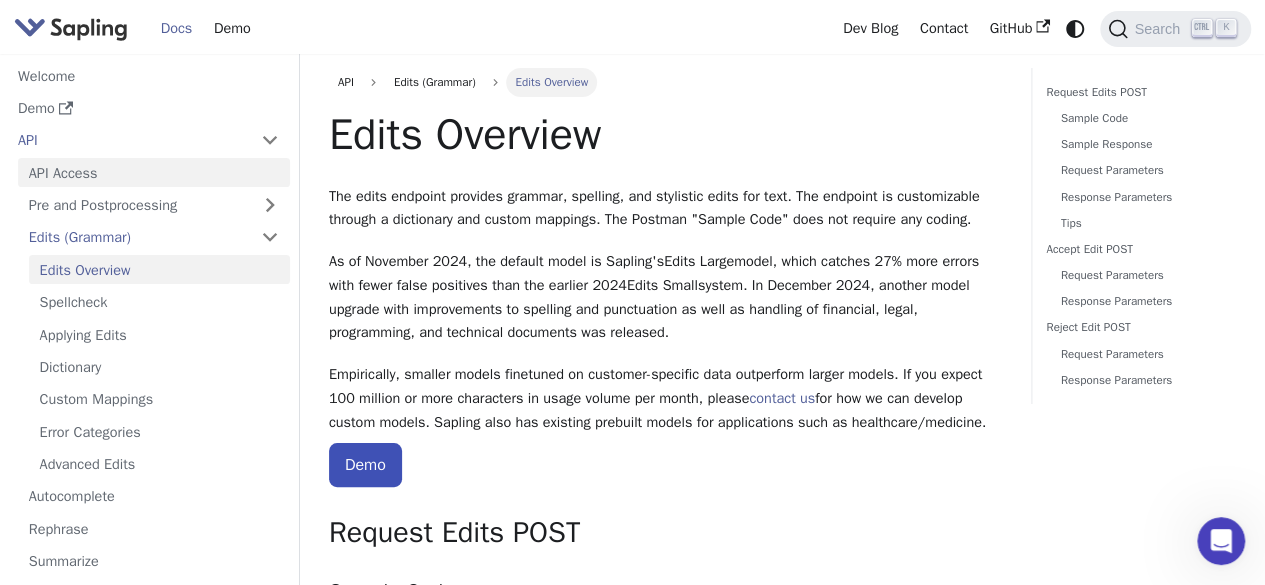 click on "API Access" at bounding box center (154, 172) 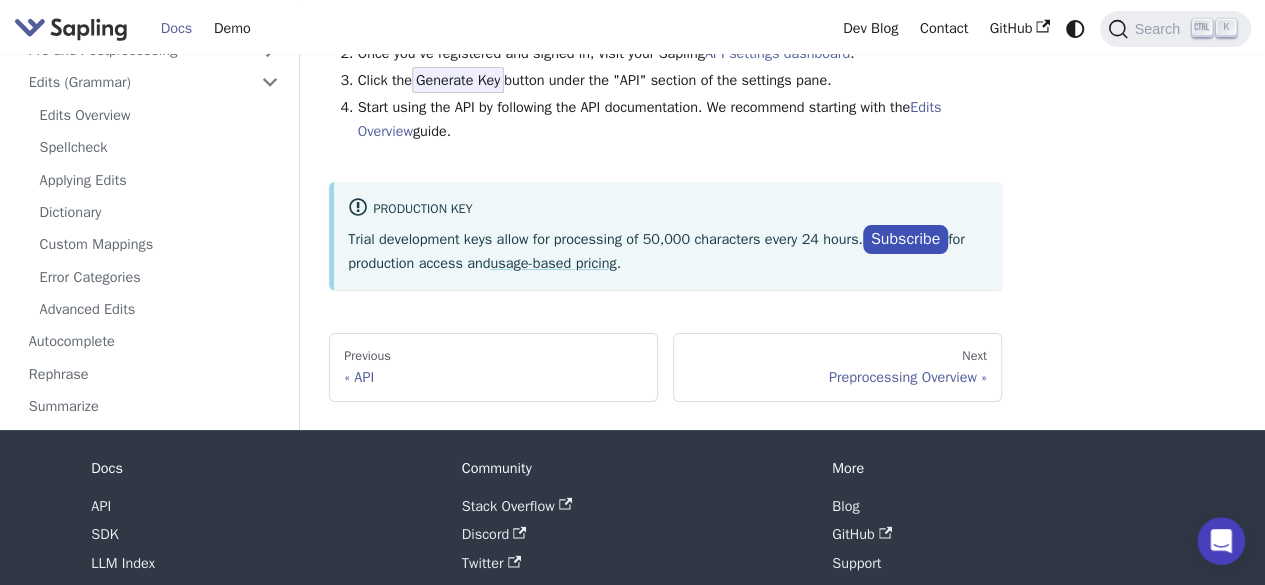 scroll, scrollTop: 241, scrollLeft: 0, axis: vertical 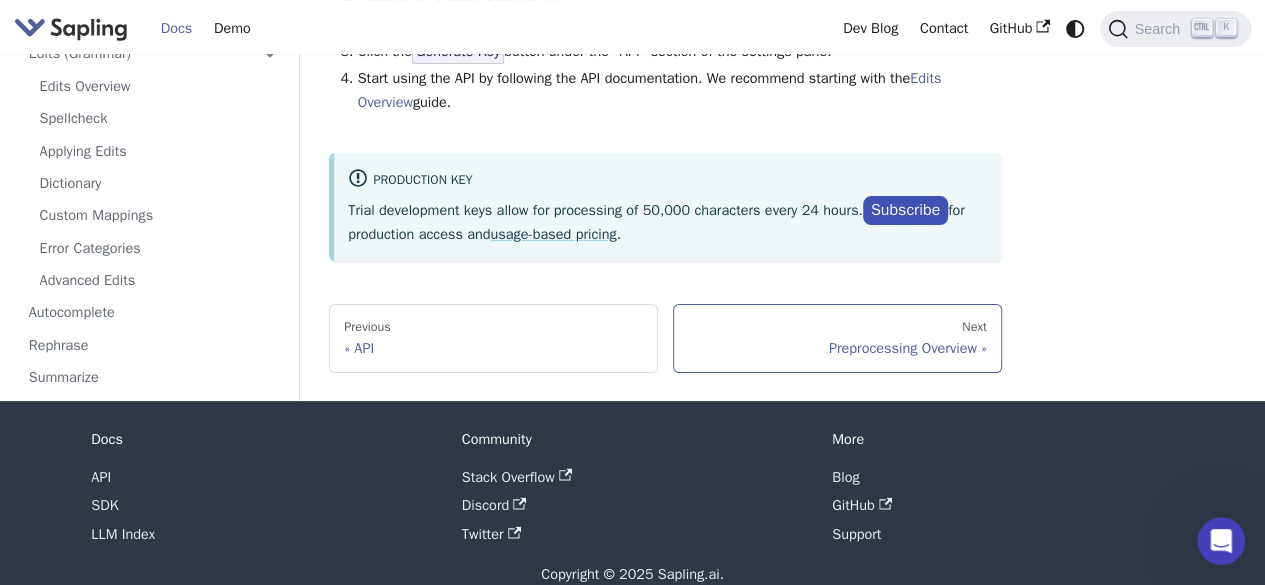 click on "Preprocessing Overview" at bounding box center [837, 348] 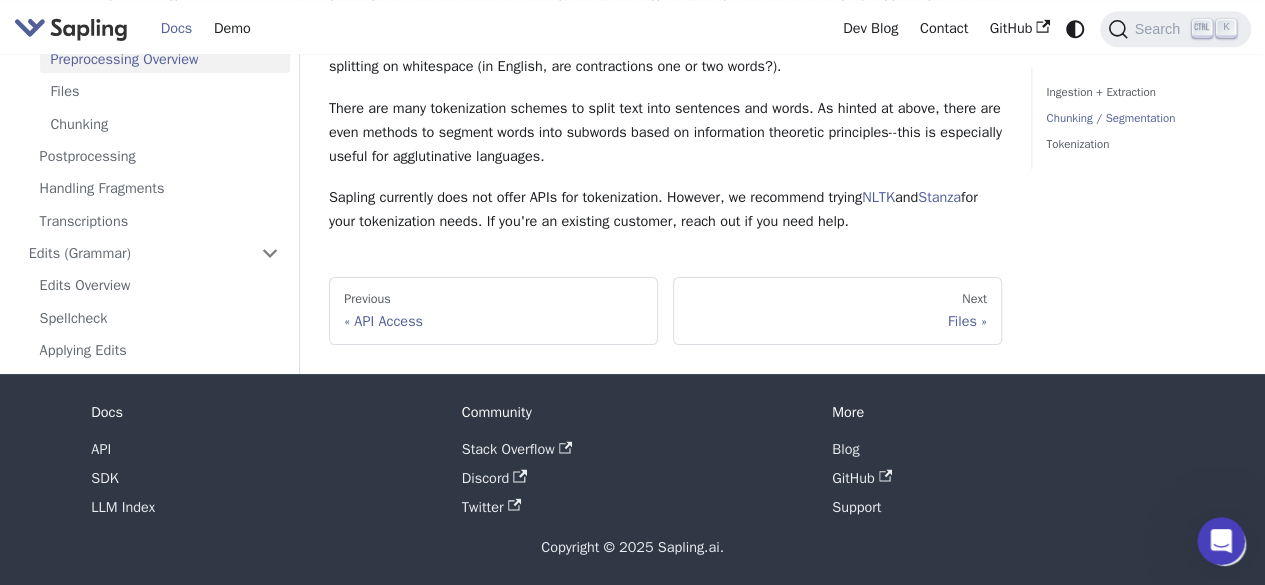 scroll, scrollTop: 0, scrollLeft: 0, axis: both 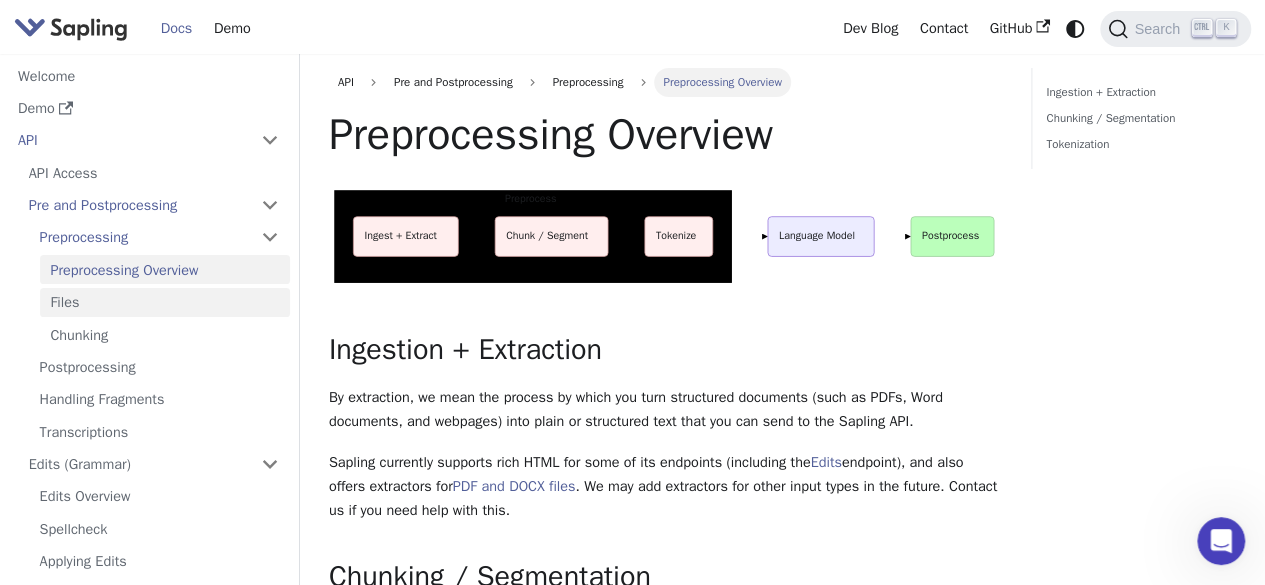 click on "Files" at bounding box center [165, 302] 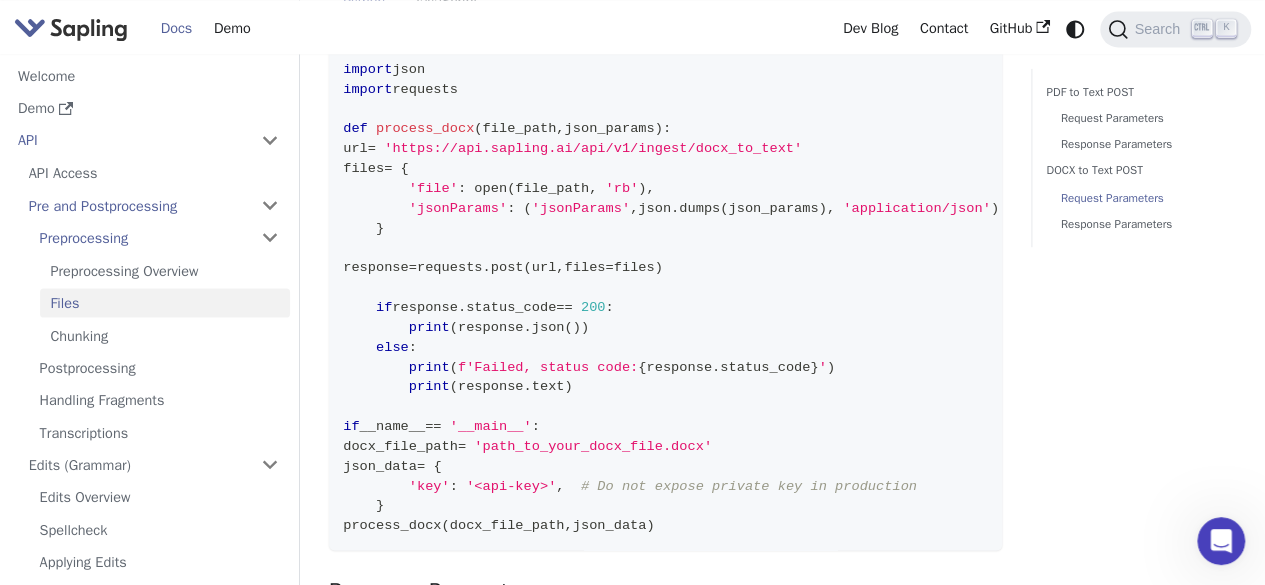 scroll, scrollTop: 1602, scrollLeft: 0, axis: vertical 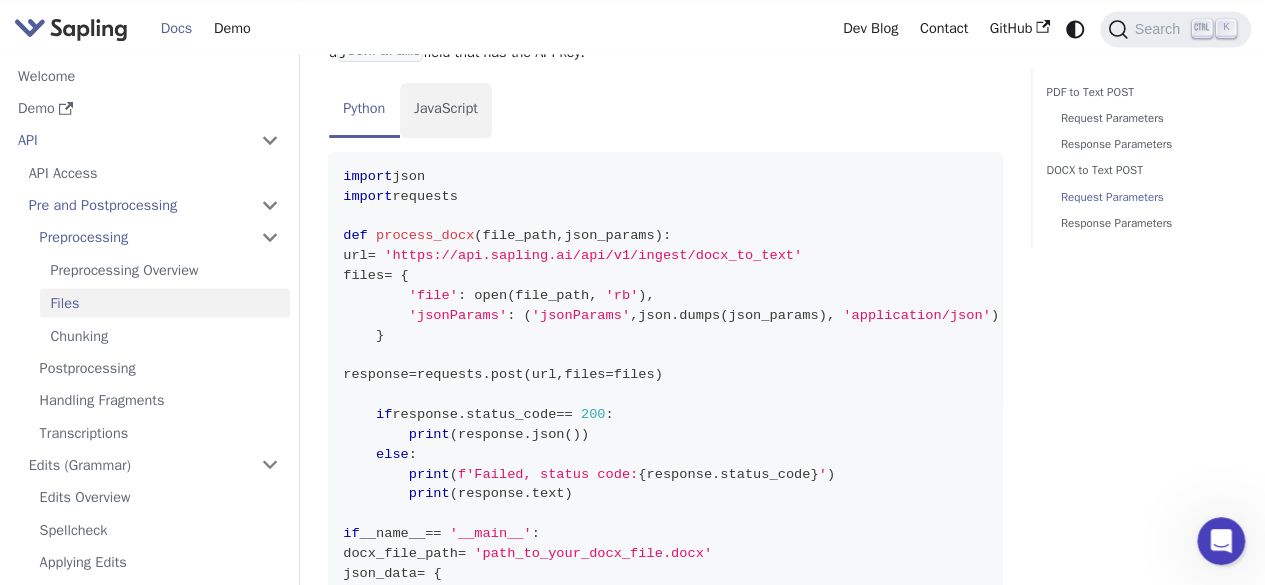 click on "JavaScript" at bounding box center [446, 111] 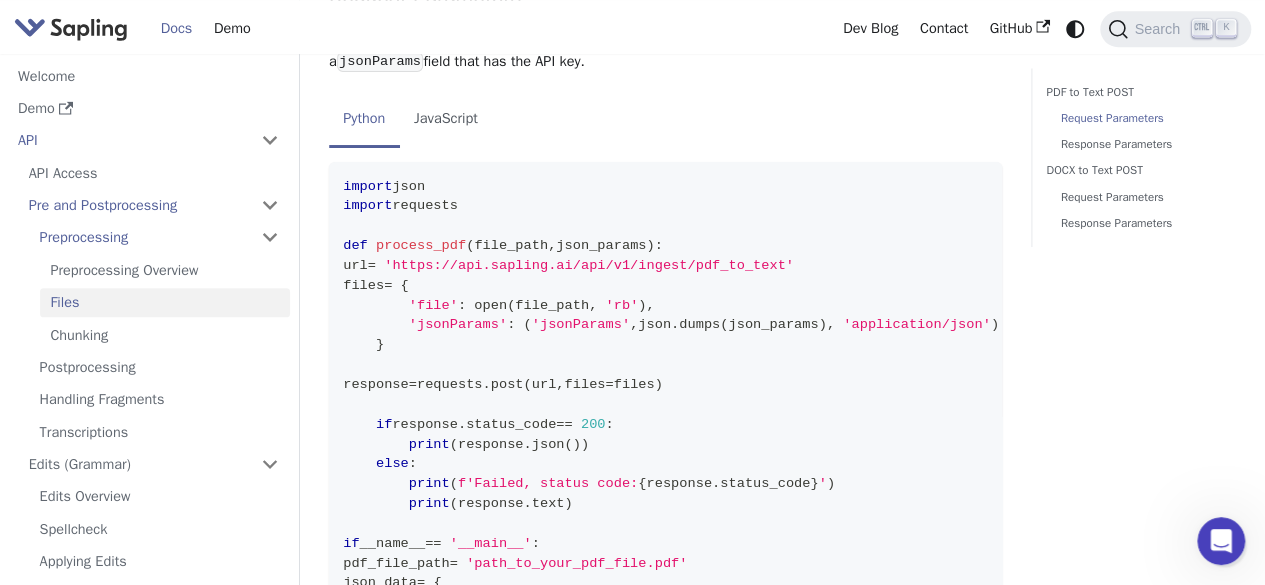 scroll, scrollTop: 306, scrollLeft: 0, axis: vertical 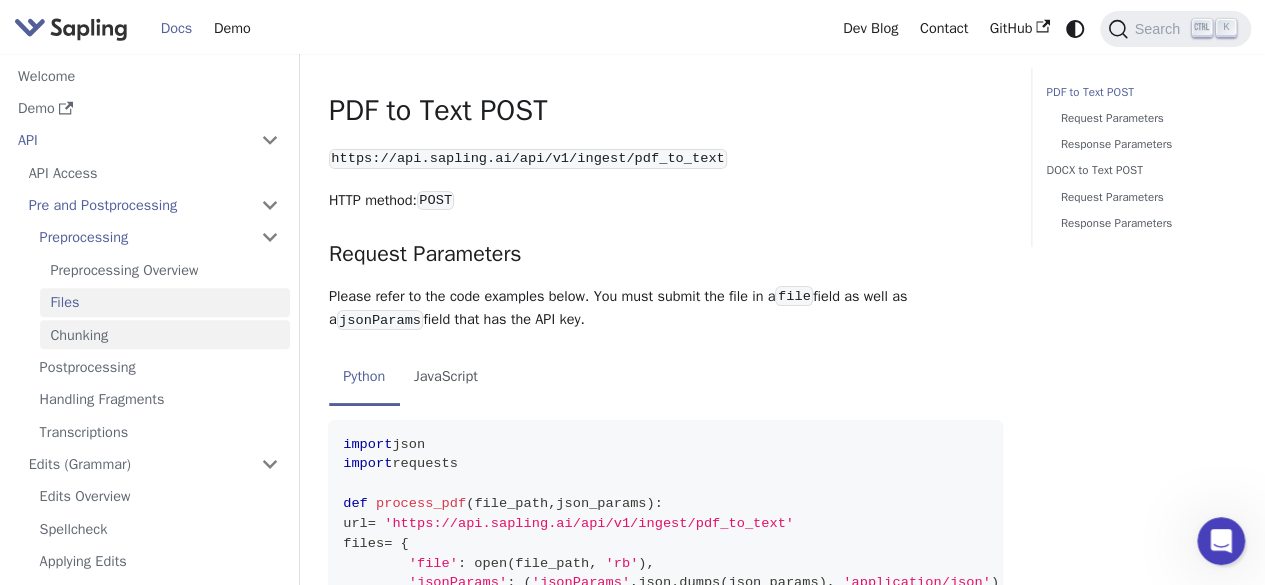 click on "Chunking" at bounding box center [165, 334] 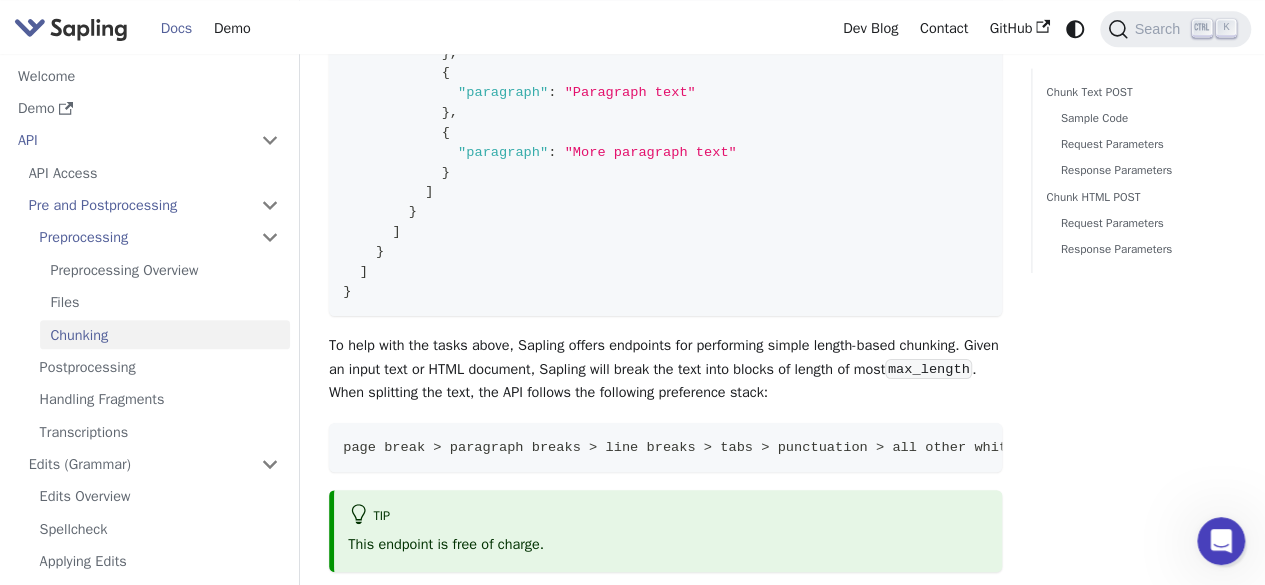 scroll, scrollTop: 1068, scrollLeft: 0, axis: vertical 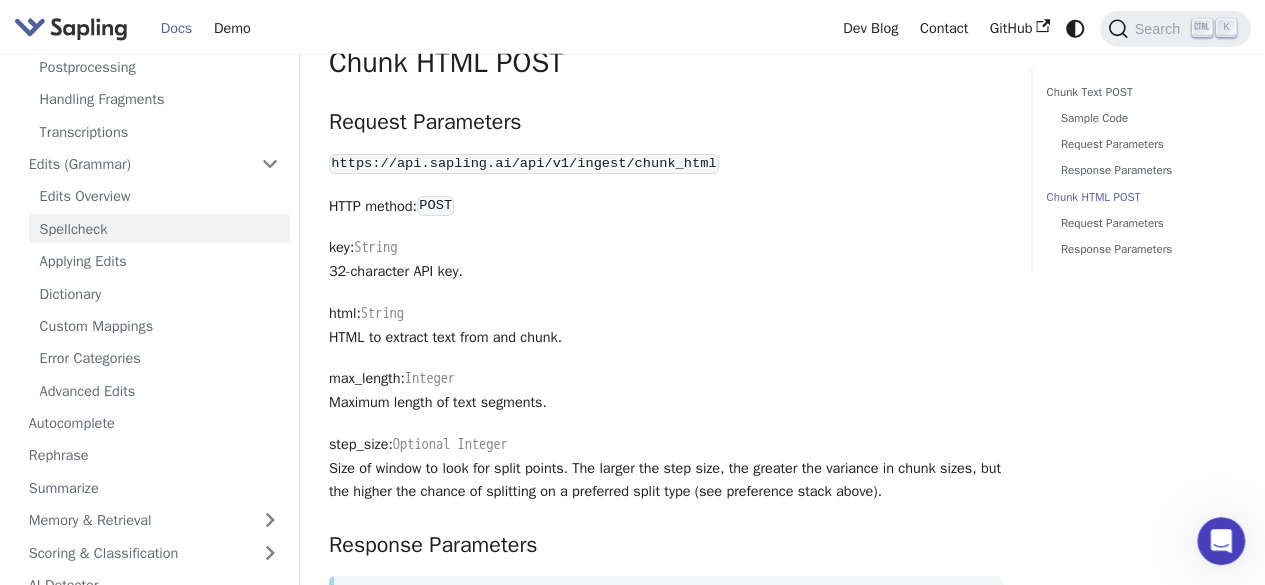 click on "Spellcheck" at bounding box center (159, 228) 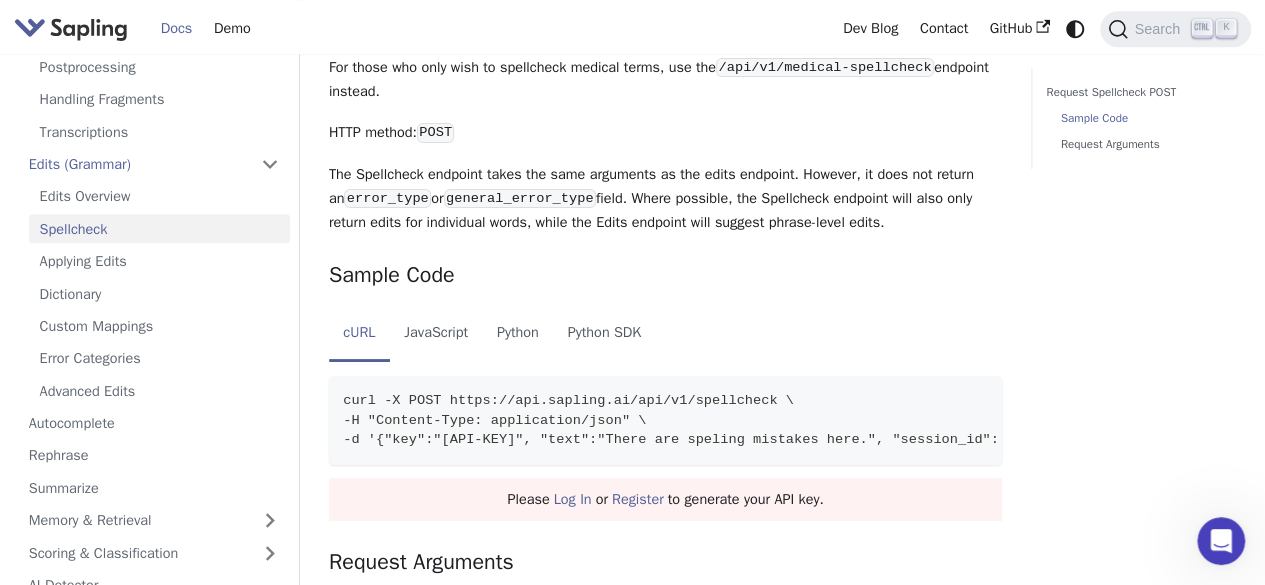 scroll, scrollTop: 1097, scrollLeft: 0, axis: vertical 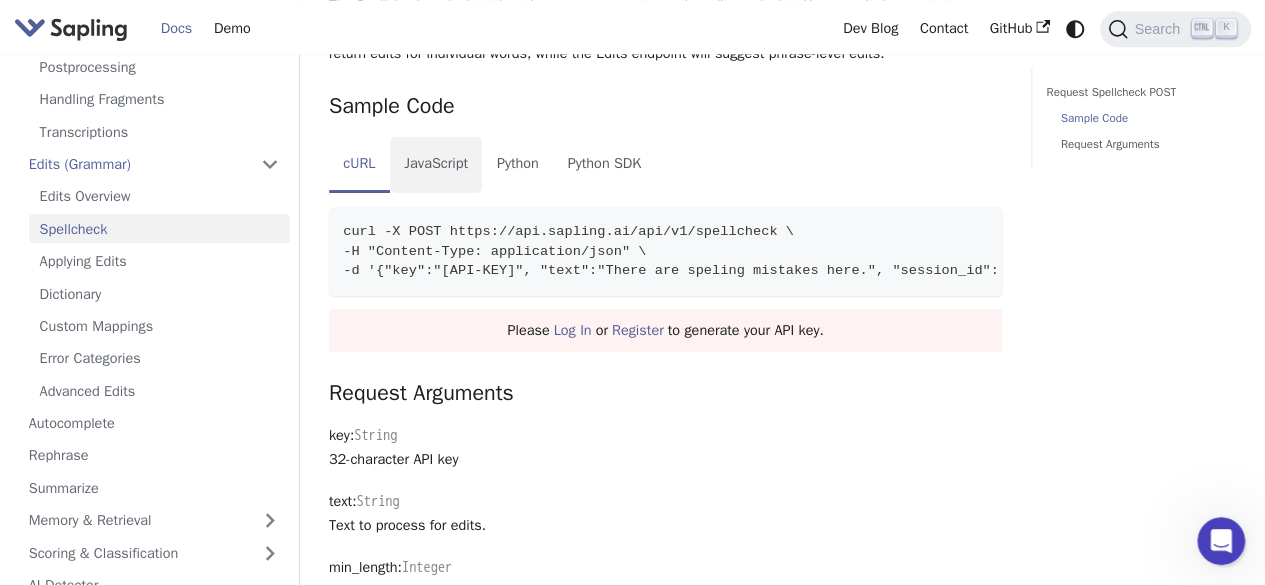 click on "JavaScript" at bounding box center (436, 165) 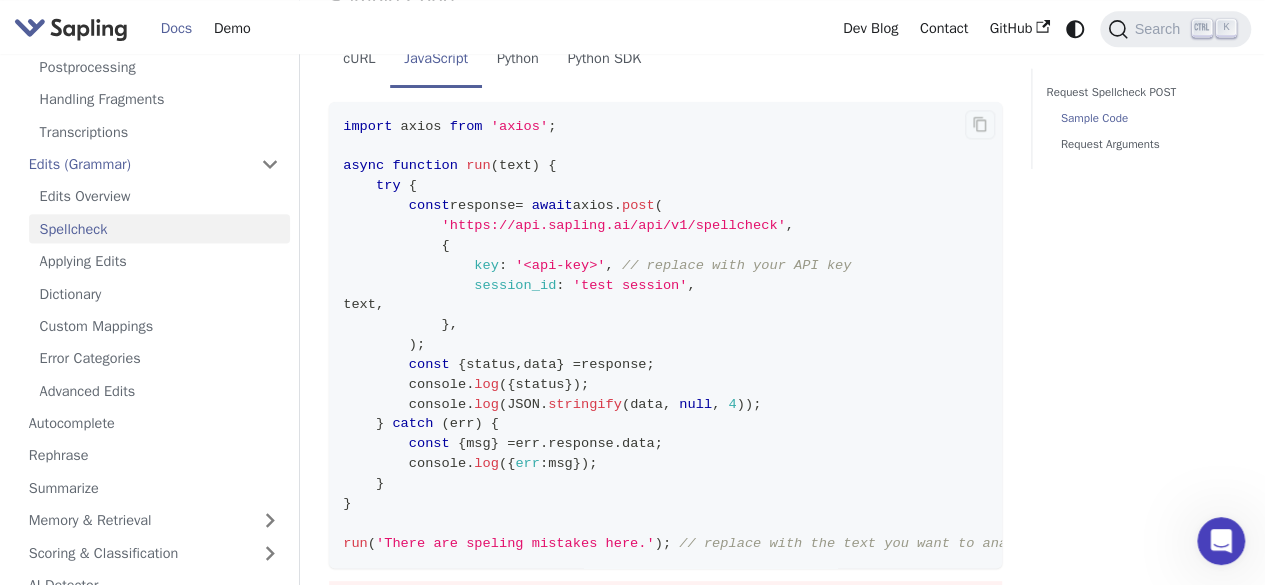 scroll, scrollTop: 1203, scrollLeft: 0, axis: vertical 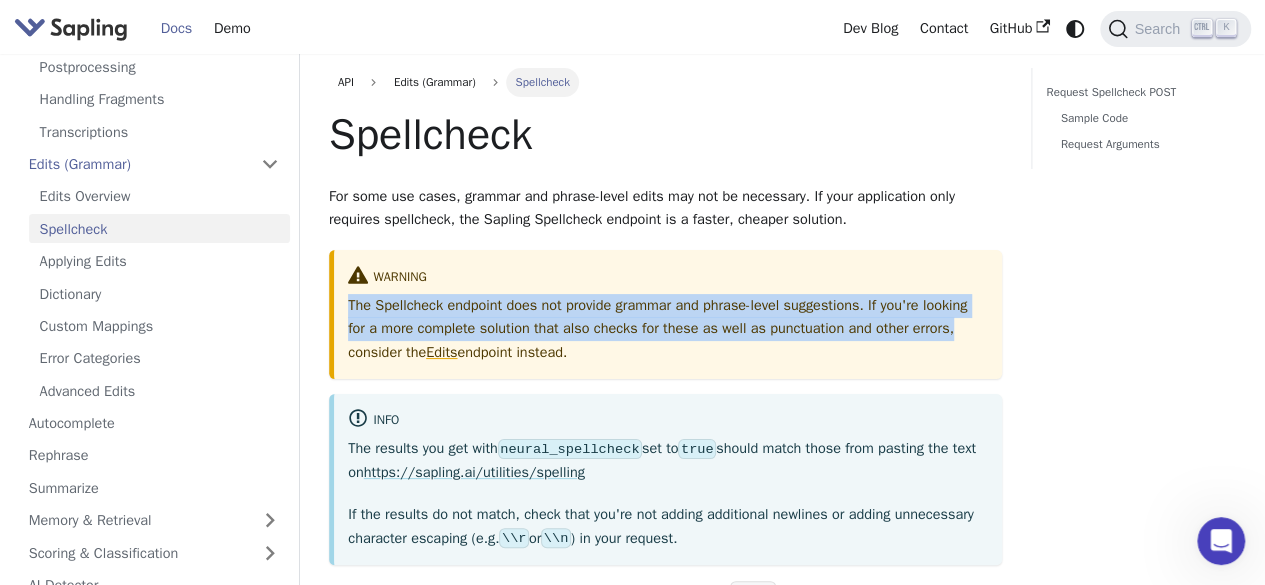 drag, startPoint x: 982, startPoint y: 316, endPoint x: 846, endPoint y: 237, distance: 157.28 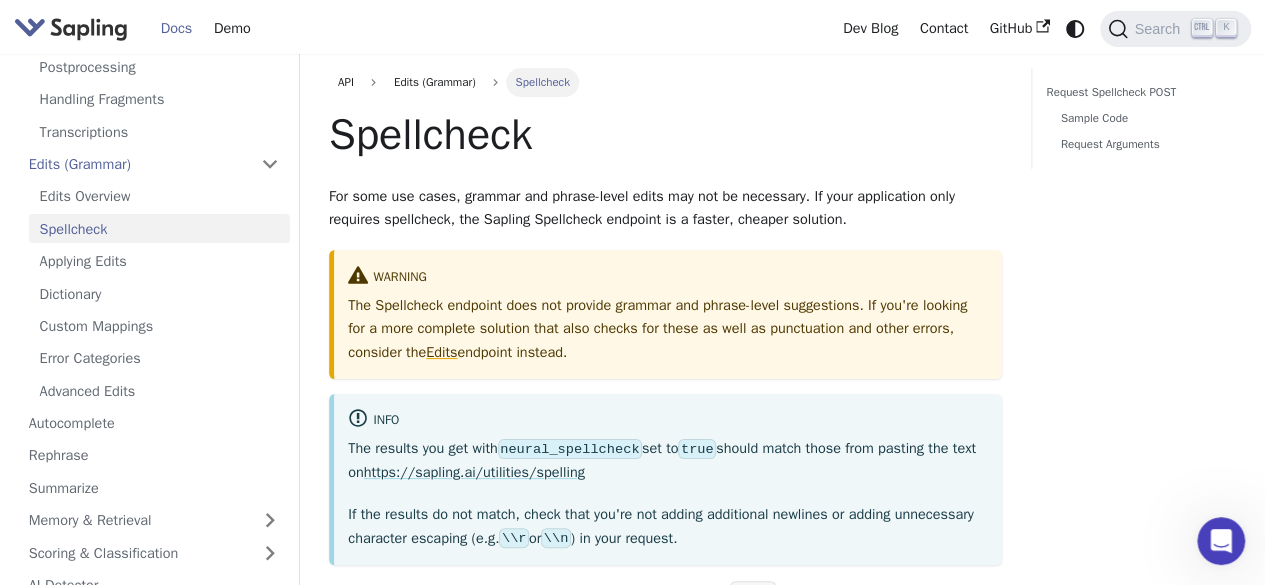drag, startPoint x: 791, startPoint y: 362, endPoint x: 947, endPoint y: 125, distance: 283.73404 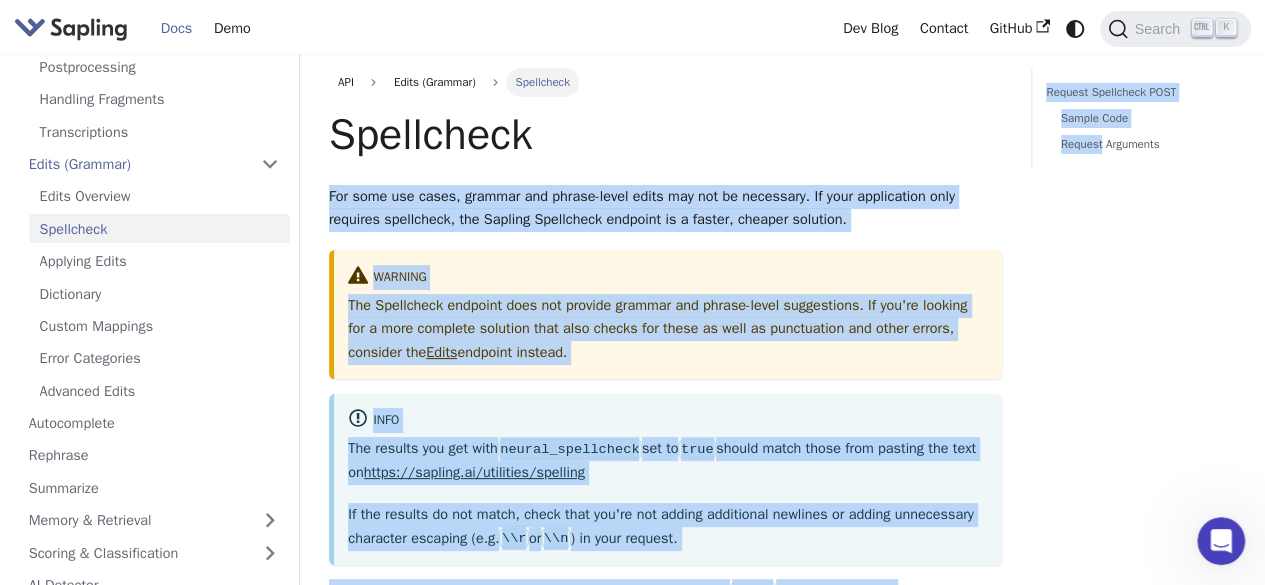 drag, startPoint x: 947, startPoint y: 125, endPoint x: 1024, endPoint y: 406, distance: 291.3589 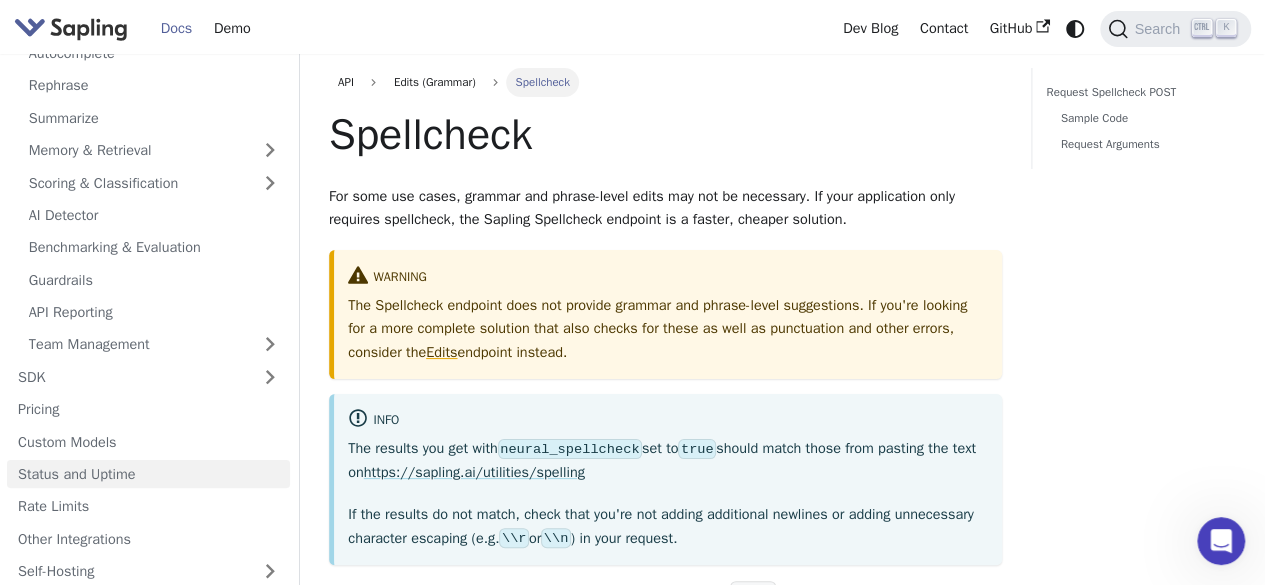 scroll, scrollTop: 710, scrollLeft: 0, axis: vertical 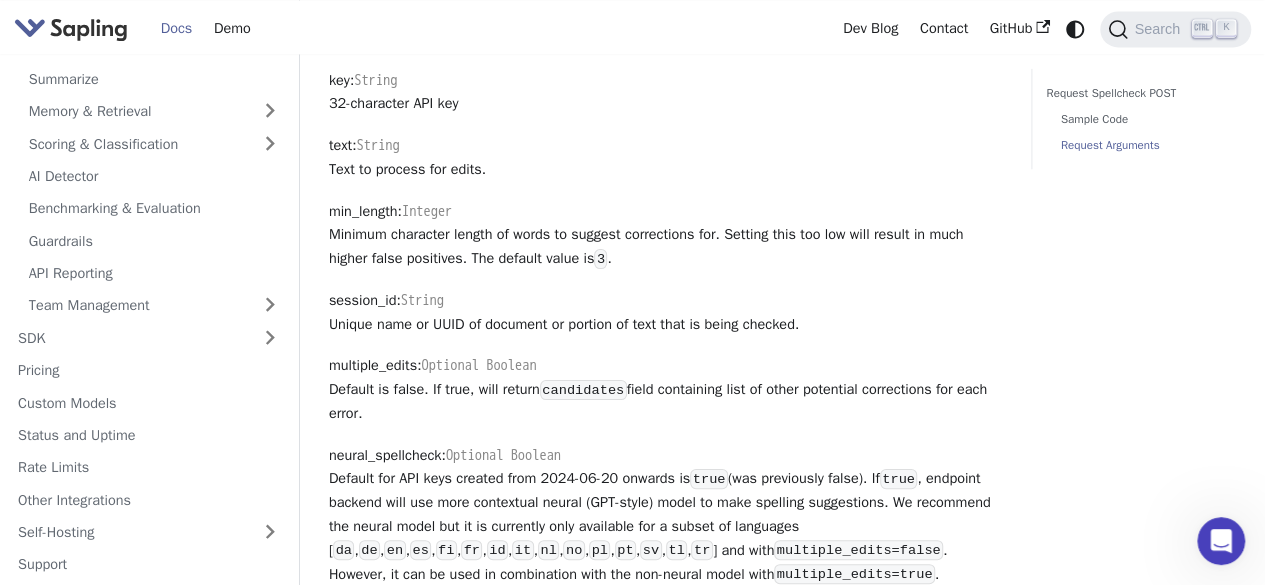 click on "multiple_edits :  Optional Boolean
Default is false. If true, will return  candidates  field containing list of other potential corrections for each error." at bounding box center [665, 389] 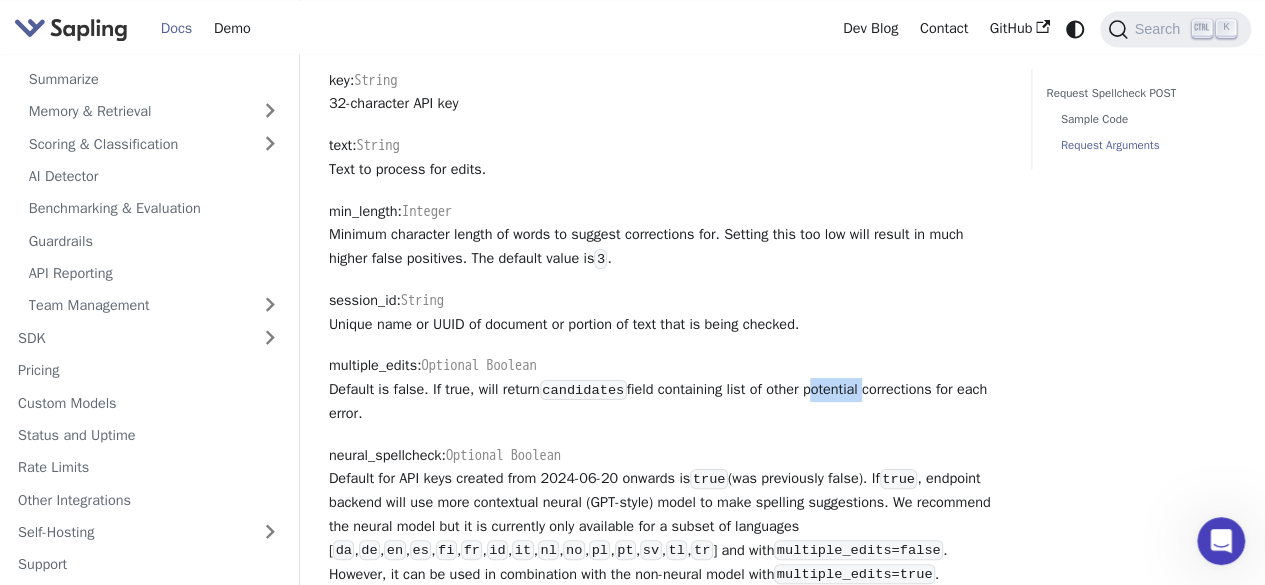 click on "multiple_edits :  Optional Boolean
Default is false. If true, will return  candidates  field containing list of other potential corrections for each error." at bounding box center [665, 389] 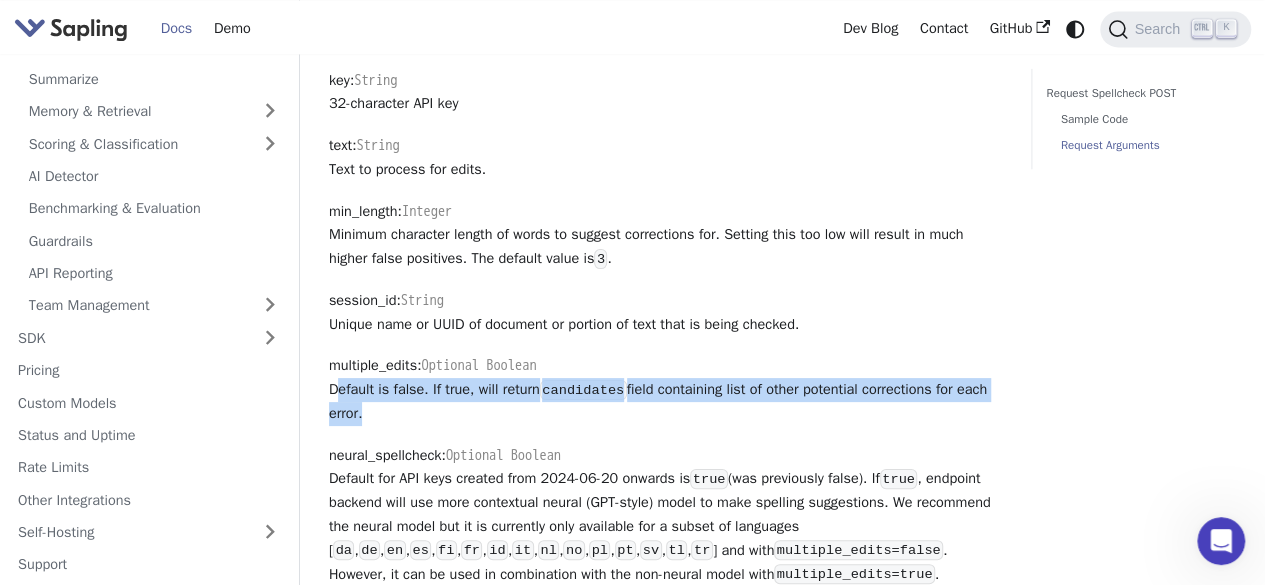 click on "multiple_edits :  Optional Boolean
Default is false. If true, will return  candidates  field containing list of other potential corrections for each error." at bounding box center (665, 389) 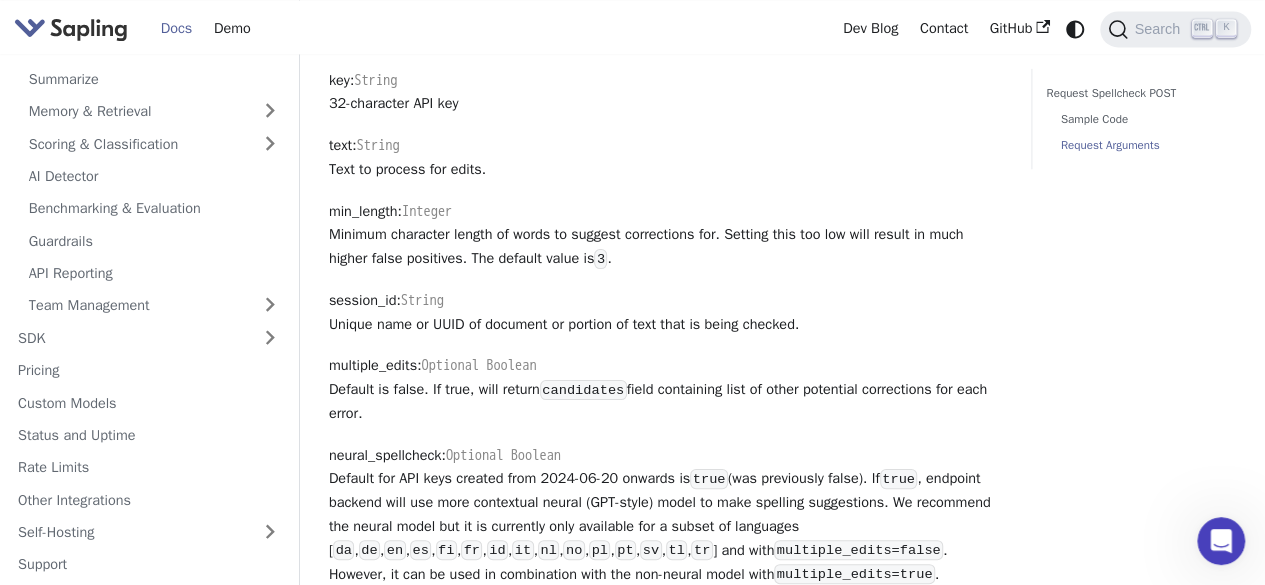 click on "Spellcheck
For some use cases, grammar and phrase-level edits may not be necessary.
If your application only requires spellcheck, the Sapling Spellcheck endpoint
is a faster, cheaper solution.
warning The Spellcheck endpoint does not provide grammar and phrase-level suggestions.
If you're looking for a more complete solution that also checks for these as well as punctuation and other errors, consider the  Edits  endpoint instead.
info The results you get with  neural_spellcheck  set to  true
should match those from pasting the text on  https://sapling.ai/utilities/spelling If the results do not match, check that you're not adding additional newlines
or adding unnecessary character escaping (e.g.  \\r  or  \\n ) in your request.
The Spellcheck endpoint supports additional languages that the  edits  endpoint
does not.
In addition, Sapling offers custom dictionaries for industries including:
Medical / healthcare
Biomedical applications
Request Spellcheck POST ​
HTTP method:" at bounding box center (665, 154) 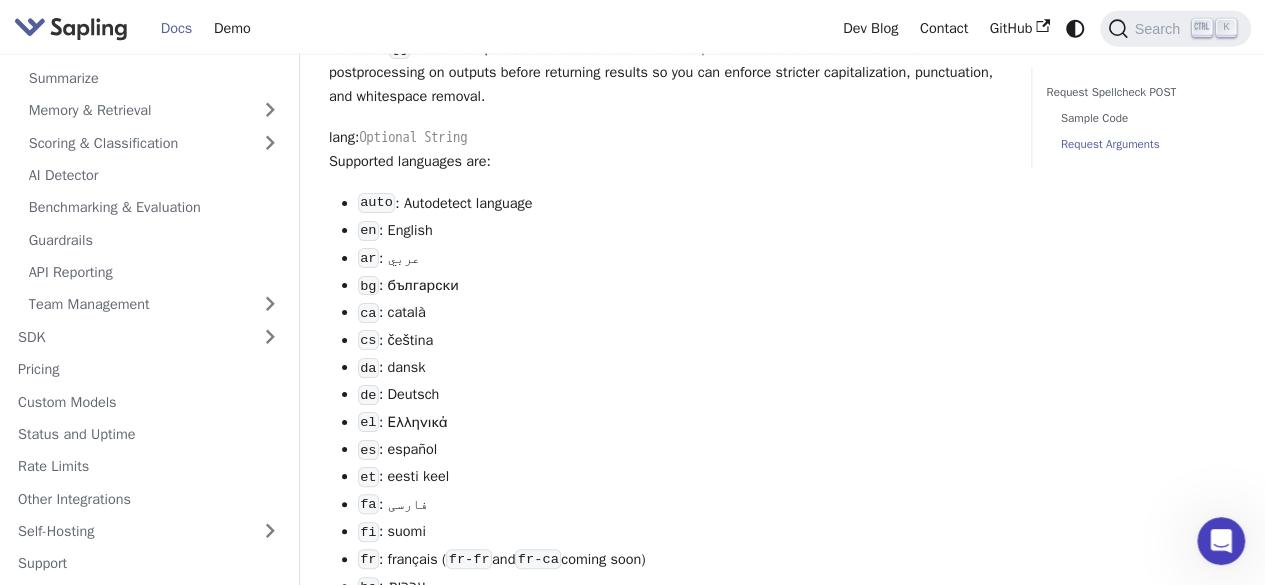 scroll, scrollTop: 2470, scrollLeft: 0, axis: vertical 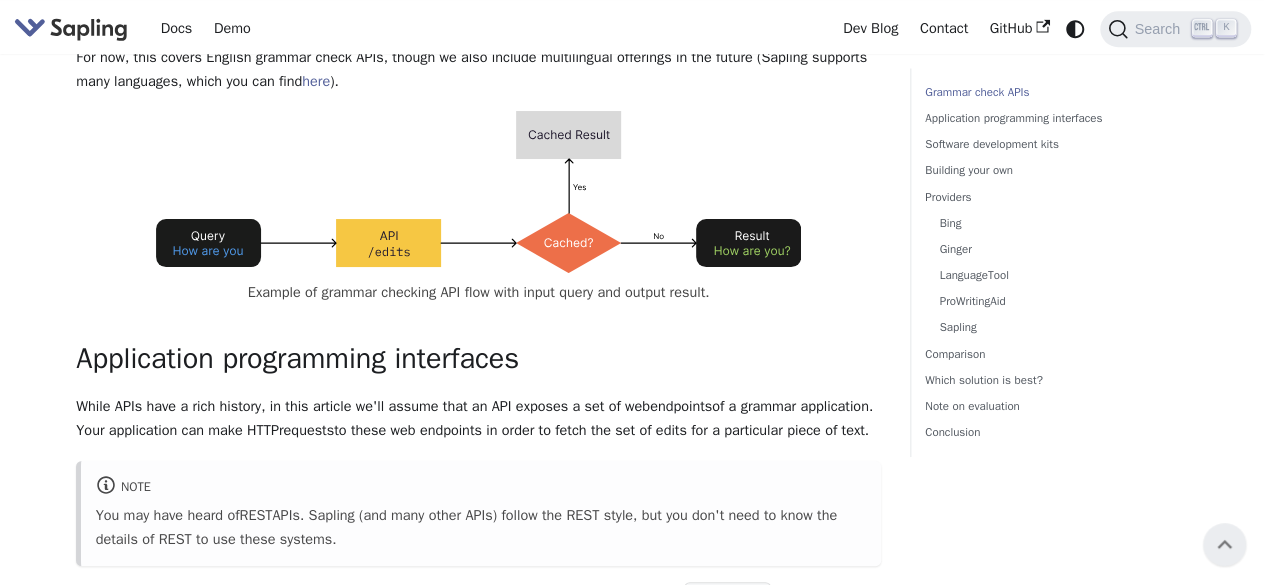 click on "5 Best Grammar and Spell Checking APIs / SDKs Try the Sapling API
Try the Sapling SDK
Grammar check APIs
Grammar and spell checkers have a long history as part of document processing applications. Today, simple systems exist in our browsers, email clients, and even our mobile keyboards. However, these systems tend not to go beyond basic spellchecking and autocorrect, and even then often have frustratingly low accuracy.
Today, popular systems such as Grammarly, Microsoft Editor, and Sapling offer functionality that goes beyond the built-in spellcheck of most applications. These systems offer browser and desktop integrations and make inline recommendations for ease of use.
If you Google "grammar check API", many esoteric results will come up. This article tries to summarize the most useful APIs. For now, this covers English grammar check APIs, though we also include multilingual offerings in the future (Sapling supports many languages, which you can find here ).
endpoints" at bounding box center [478, 2667] 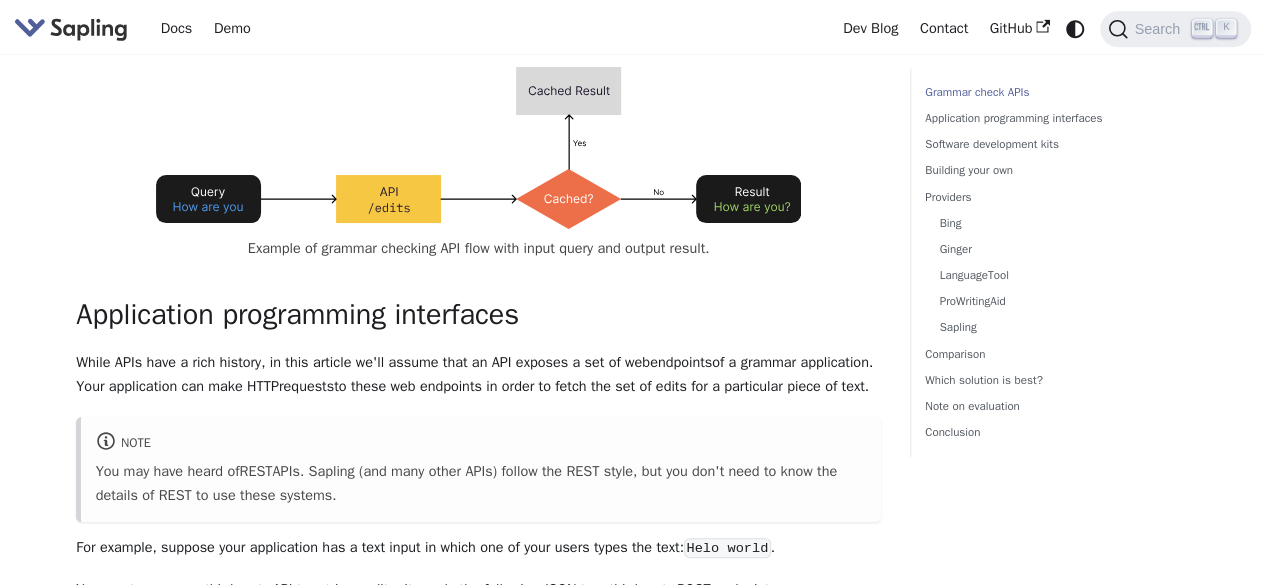 scroll, scrollTop: 0, scrollLeft: 0, axis: both 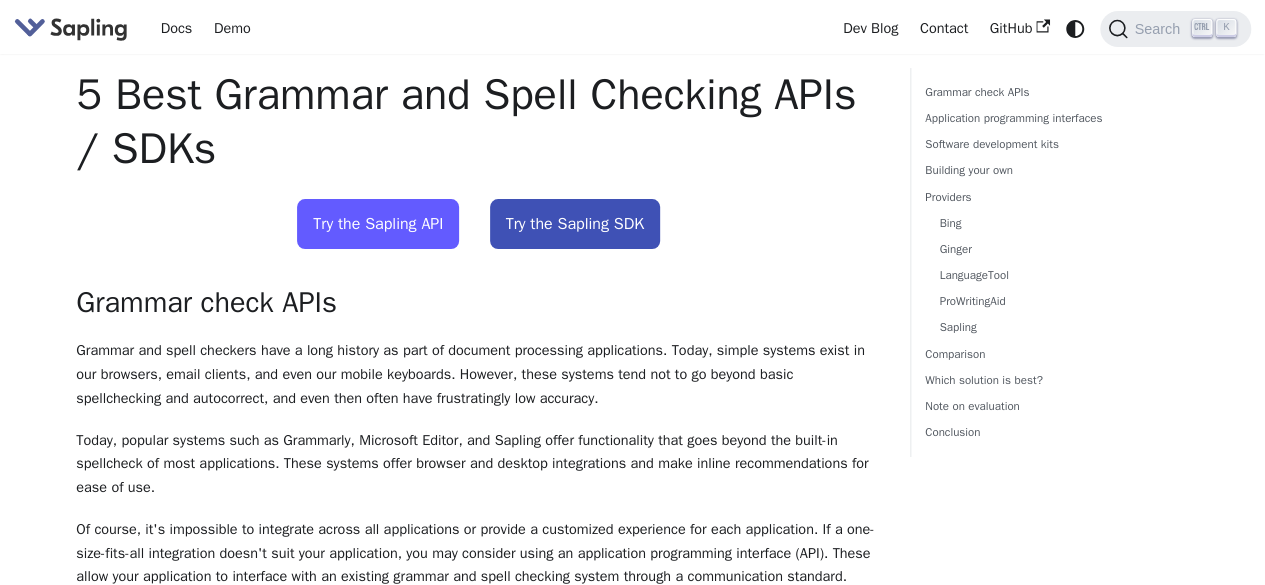 click on "Try the Sapling API" at bounding box center [378, 224] 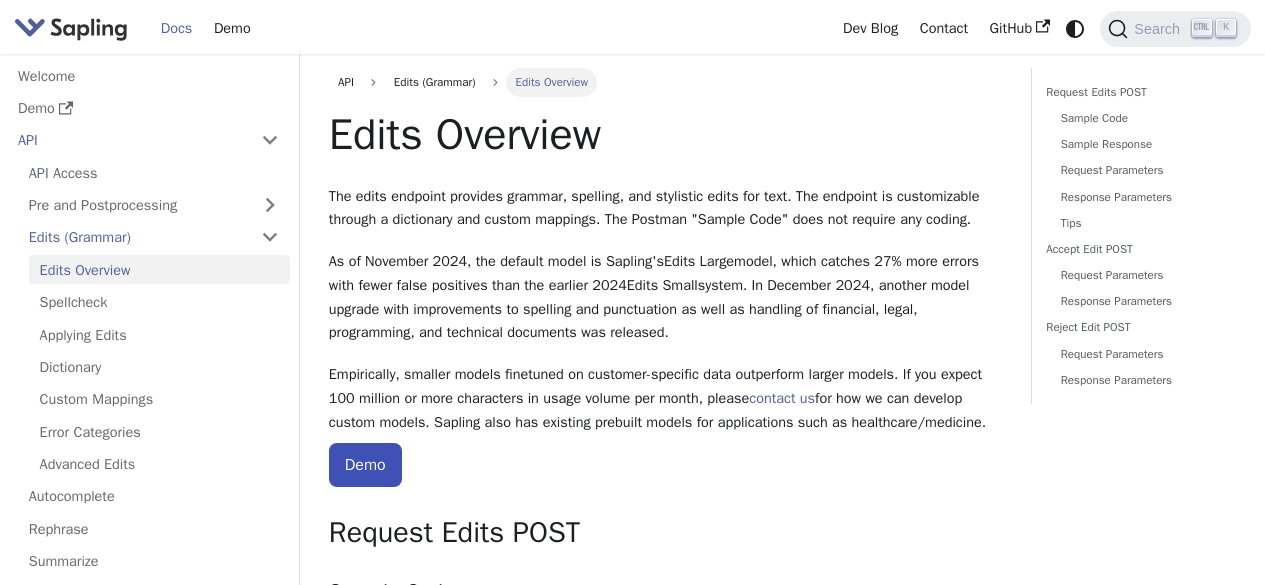 scroll, scrollTop: 0, scrollLeft: 0, axis: both 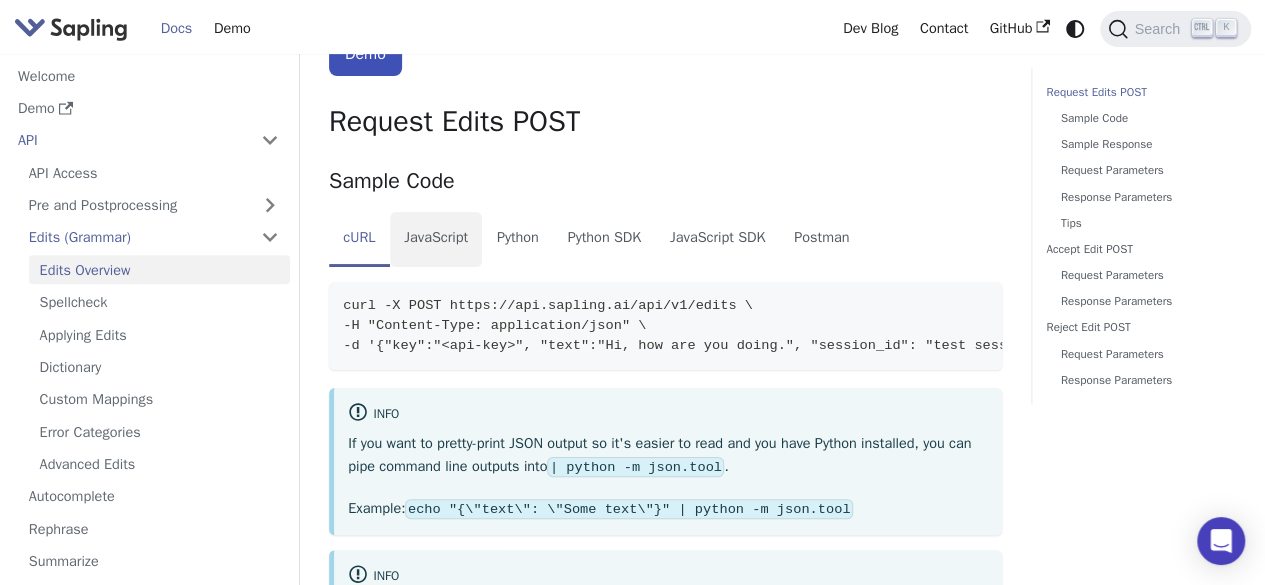 click on "JavaScript" at bounding box center (436, 240) 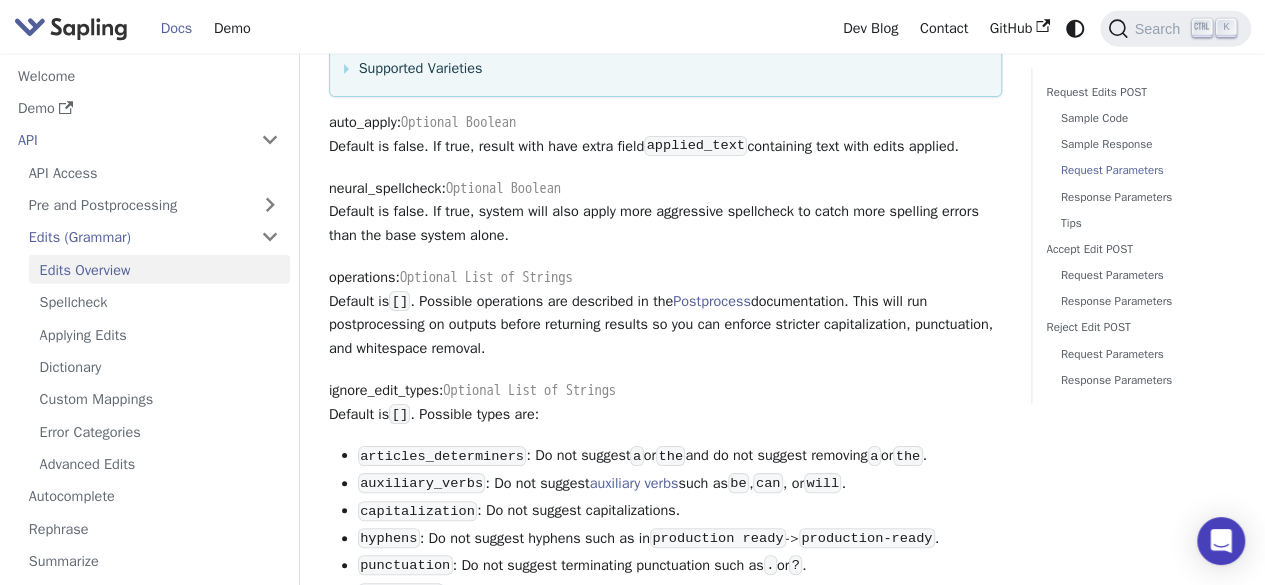 scroll, scrollTop: 2086, scrollLeft: 0, axis: vertical 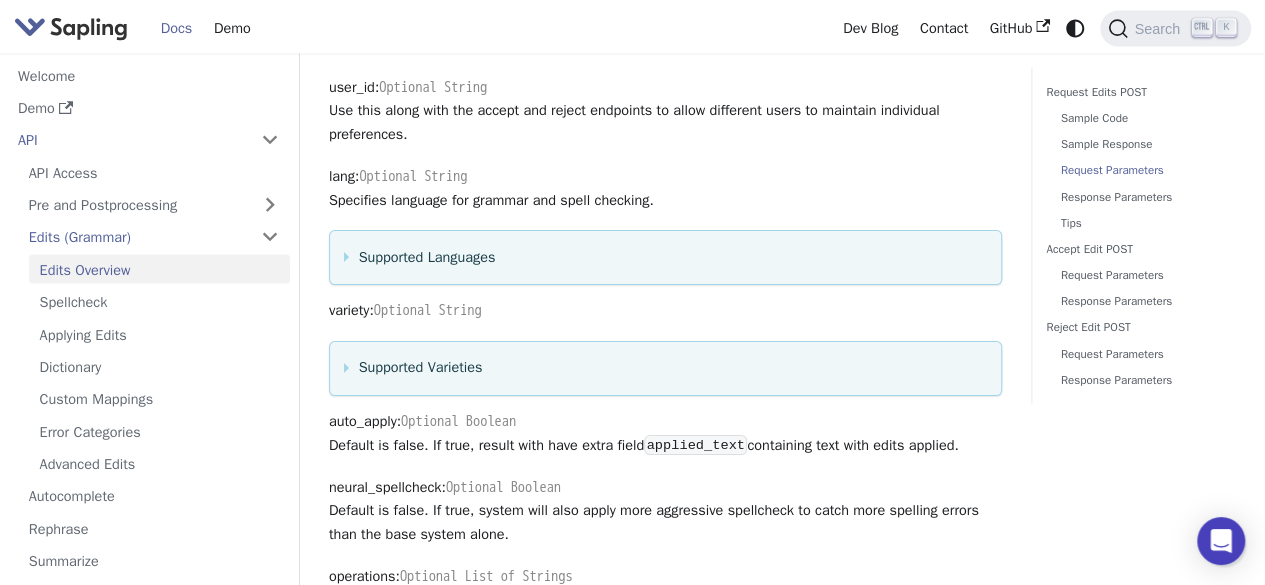 click on "Supported Languages" at bounding box center (665, 258) 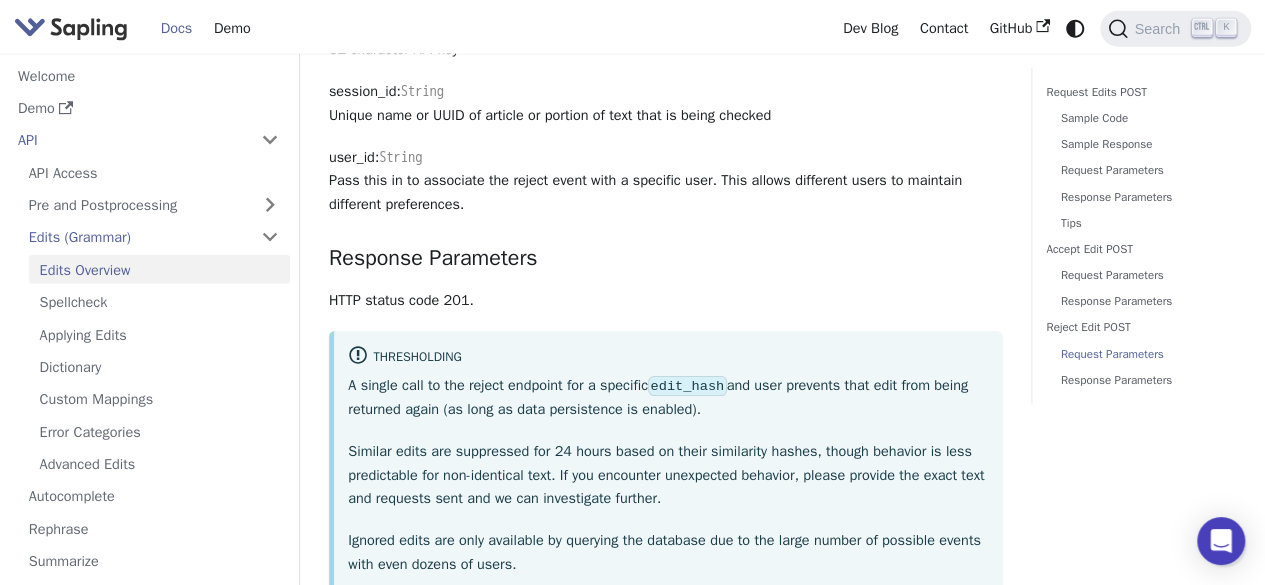 scroll, scrollTop: 6497, scrollLeft: 0, axis: vertical 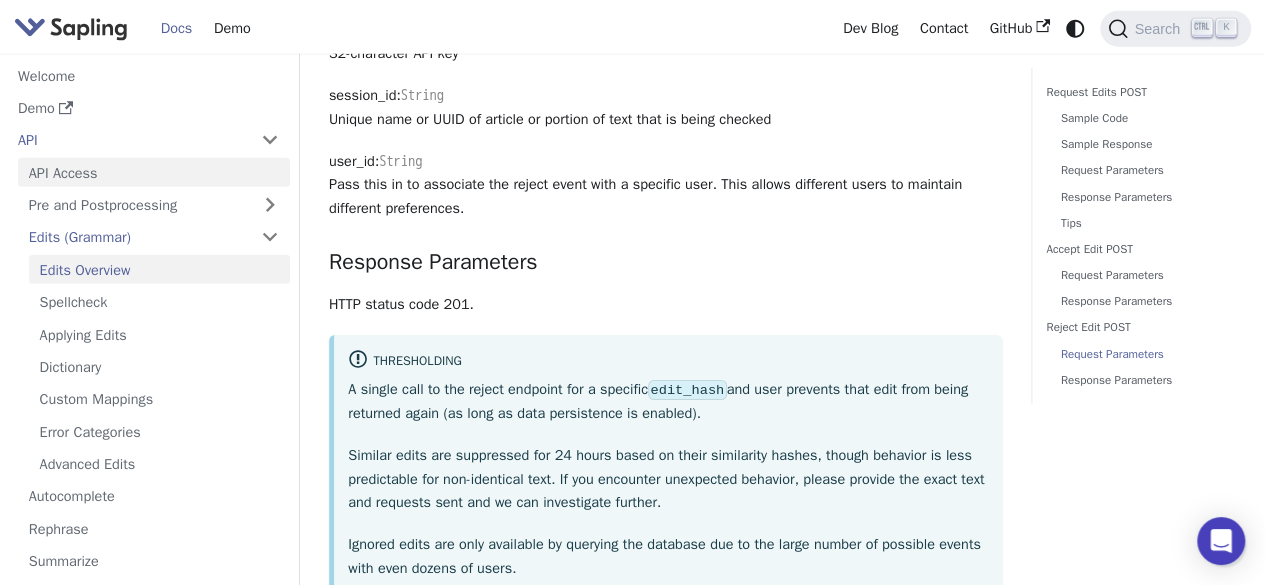 click on "API Access" at bounding box center [154, 172] 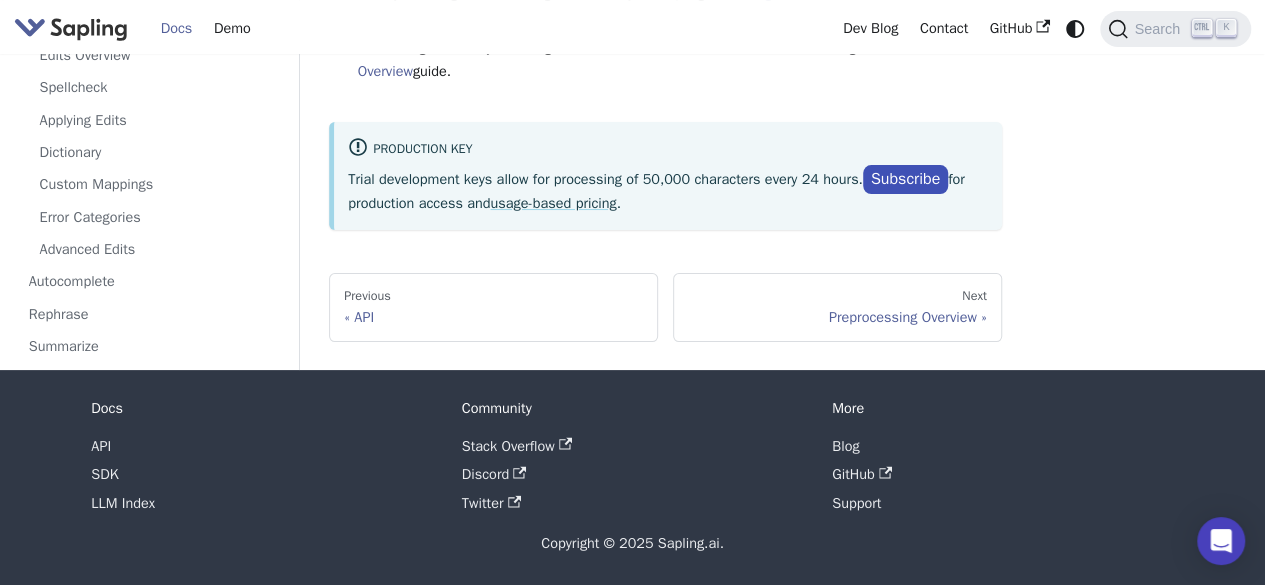scroll, scrollTop: 0, scrollLeft: 0, axis: both 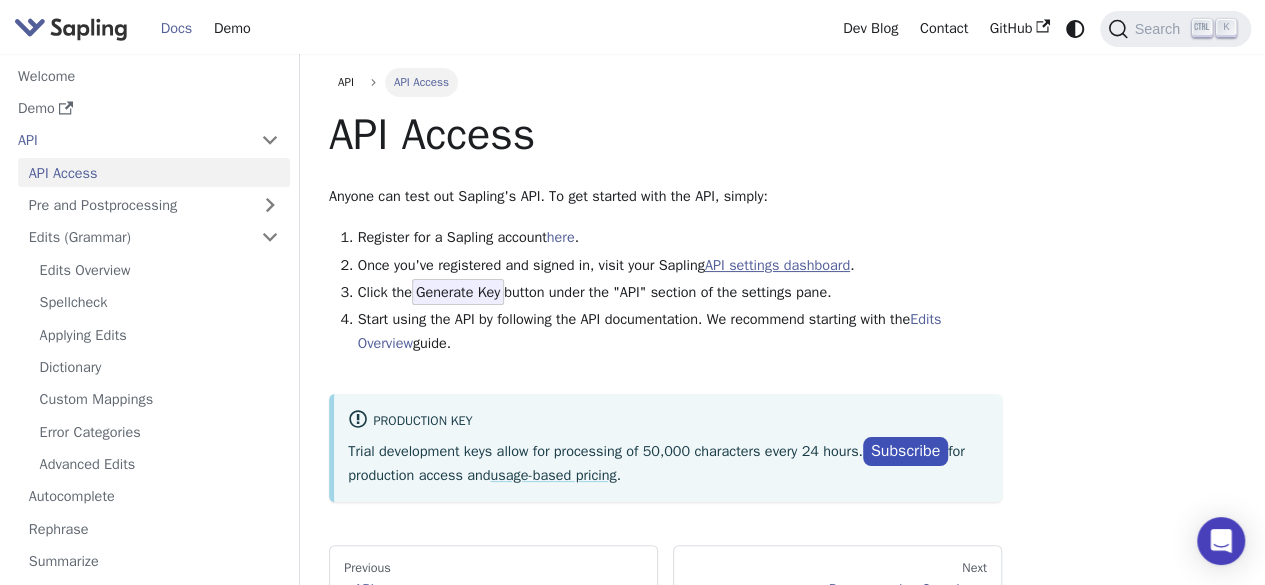click on "API settings dashboard" at bounding box center [777, 265] 